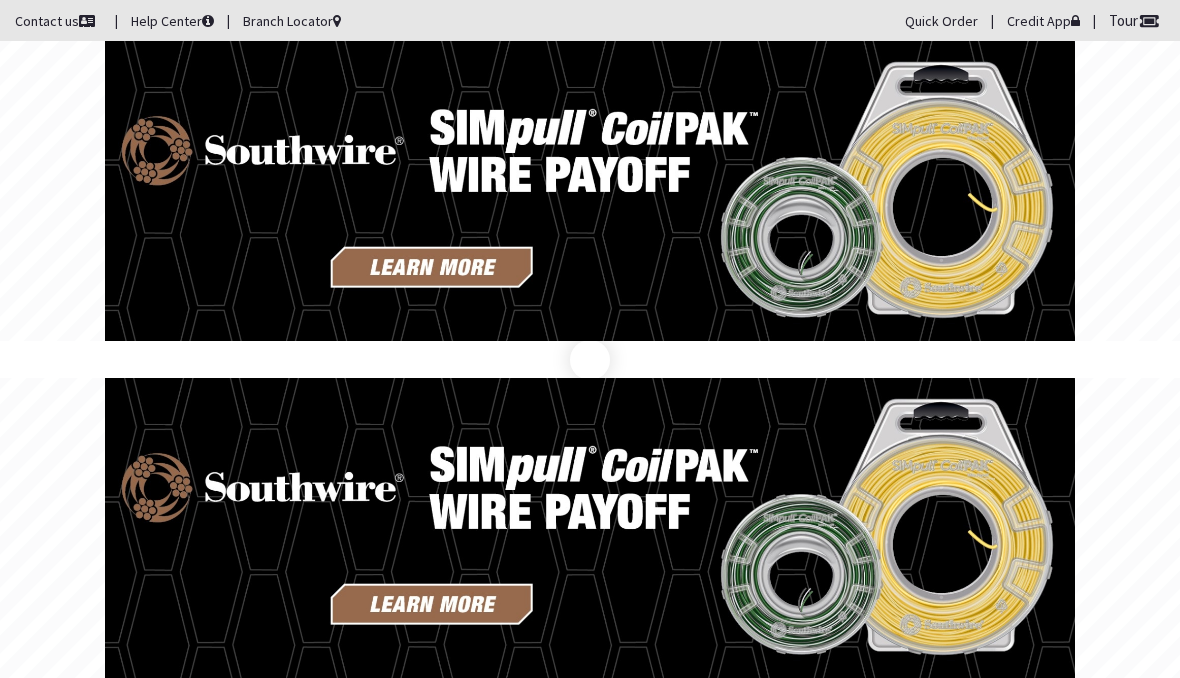 scroll, scrollTop: 0, scrollLeft: 0, axis: both 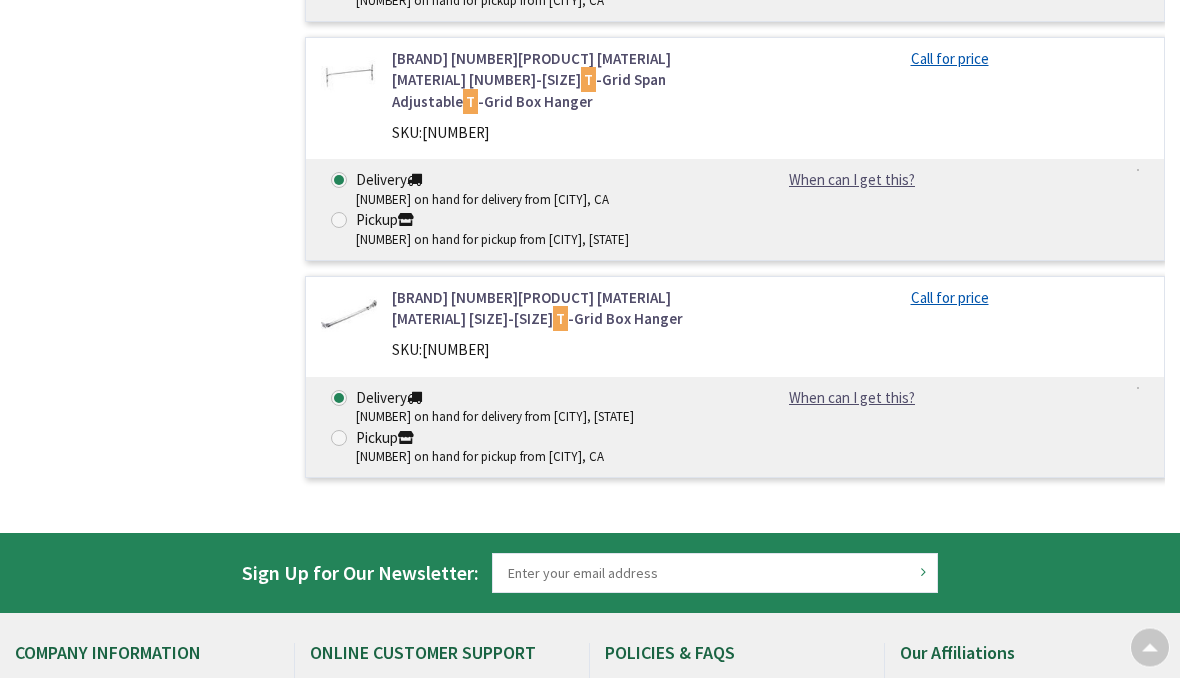 click on "Erico 512HDEEP Pre-Galvanized Caddy® Armour Steel Spring Steel Heavy-Duty  T -Grid Box Hanger" at bounding box center [556, 309] 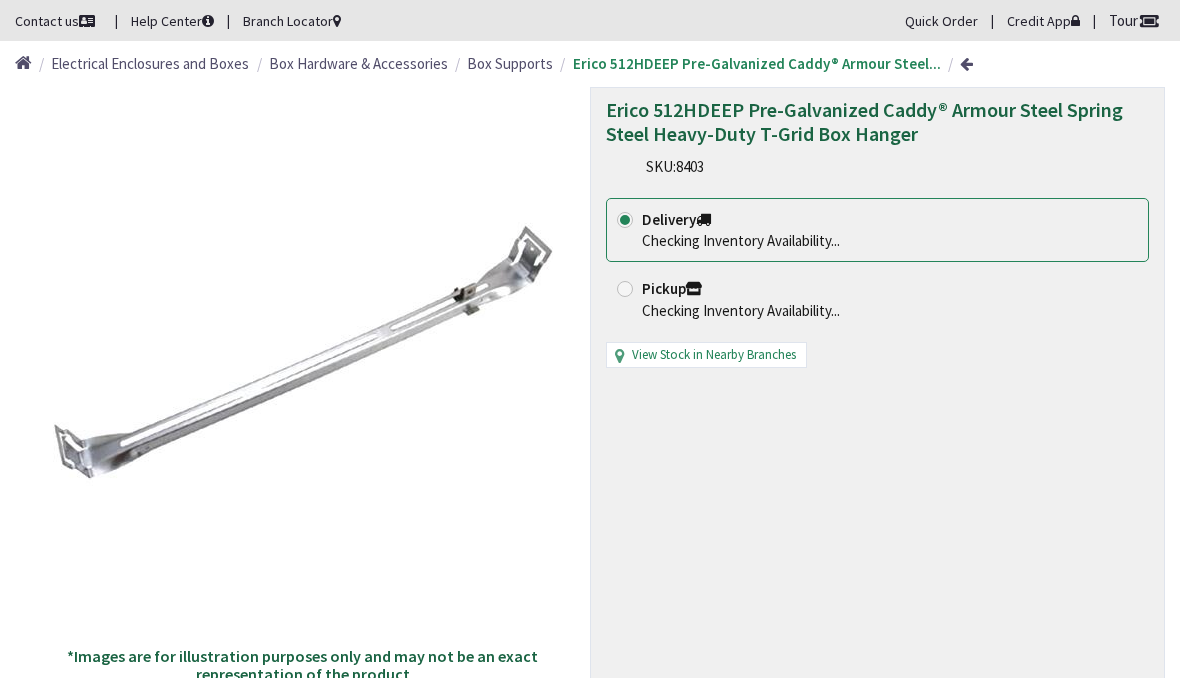 scroll, scrollTop: 0, scrollLeft: 0, axis: both 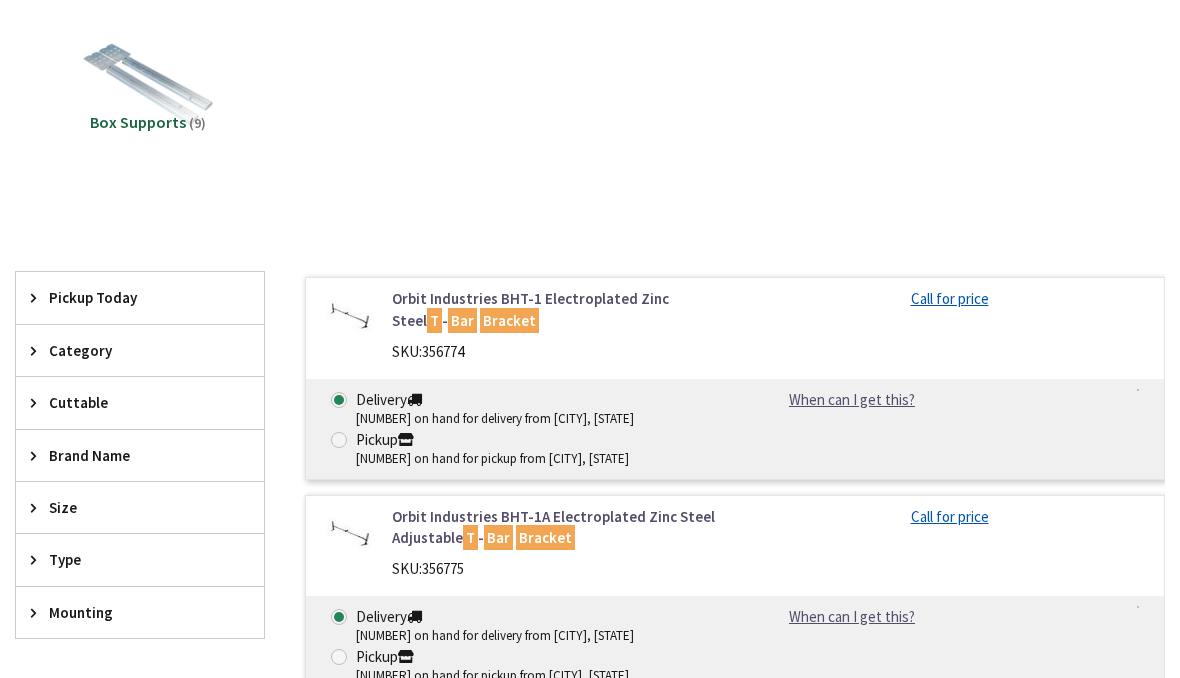 click on "Orbit Industries BHT-1 Electroplated Zinc Steel  T - Bar   Bracket
SKU:  356774
Call for price
Delivery
313 on hand for delivery from Brea, CA
Pickup   -" at bounding box center [735, 378] 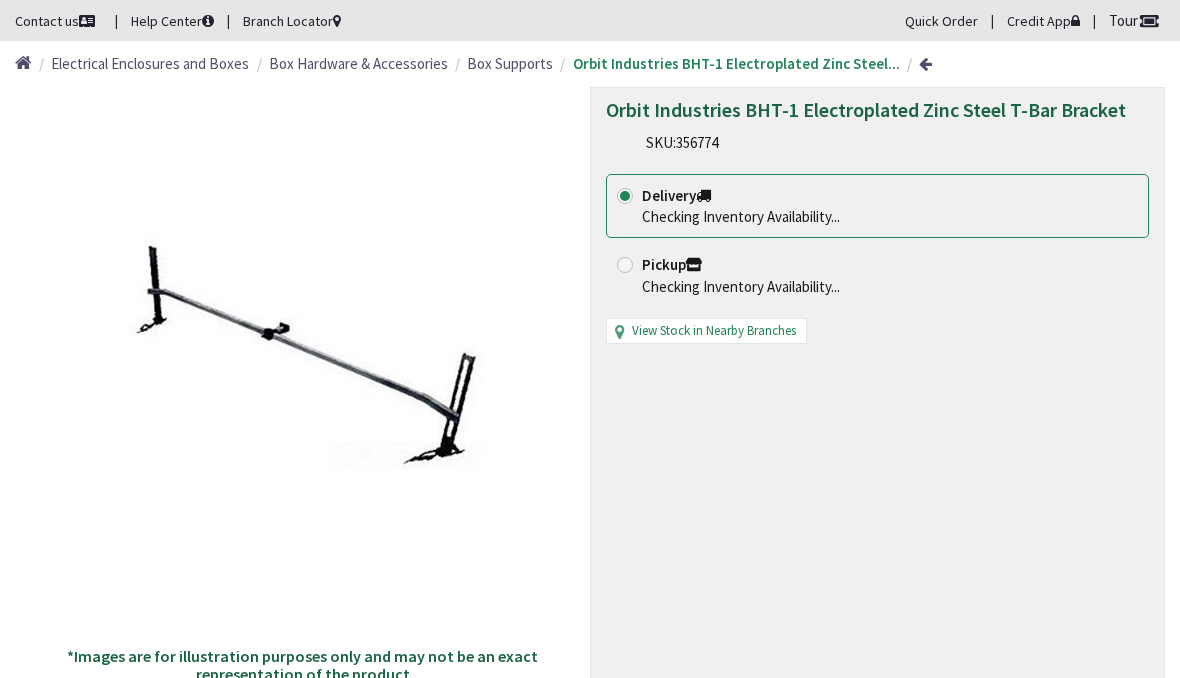 scroll, scrollTop: 0, scrollLeft: 0, axis: both 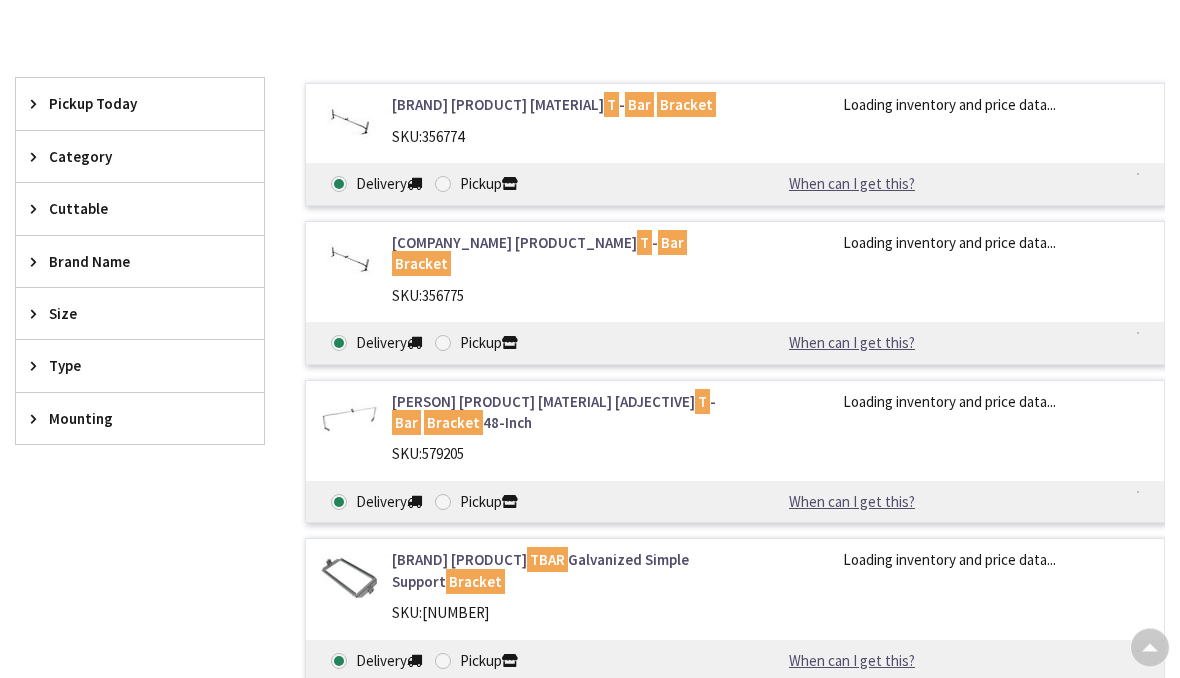 click on "Sam Garvin BHT481A Steel Adjustable  T - Bar   Bracket  48-Inch" at bounding box center (556, 413) 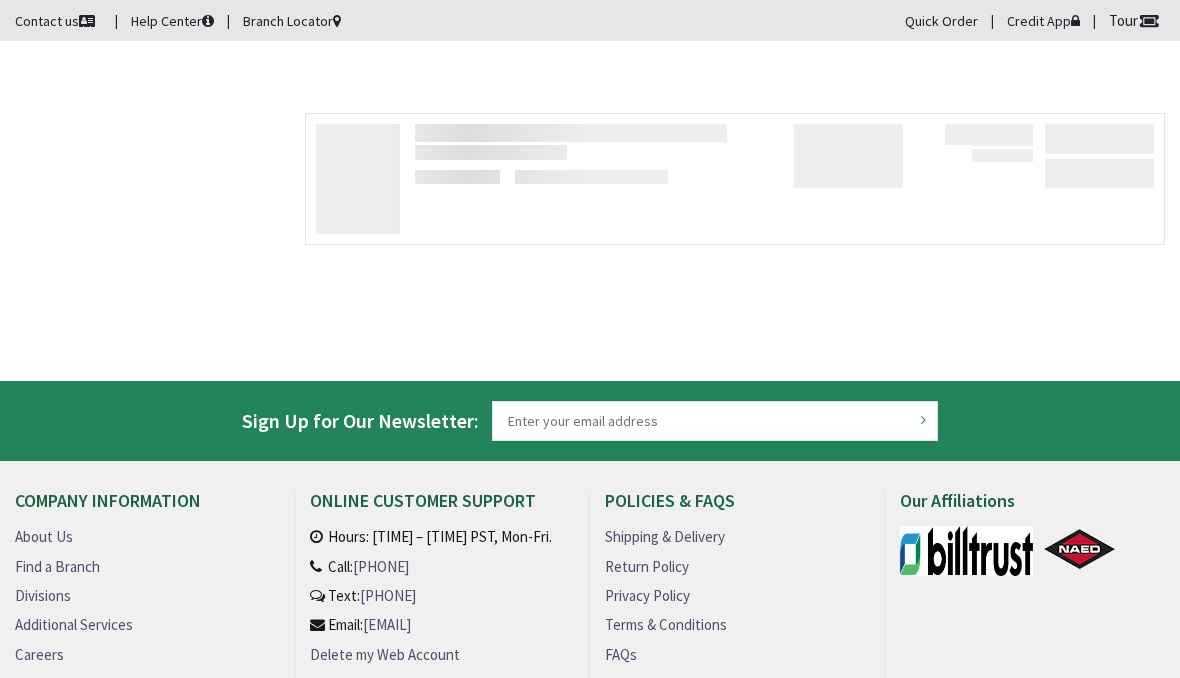 scroll, scrollTop: 0, scrollLeft: 0, axis: both 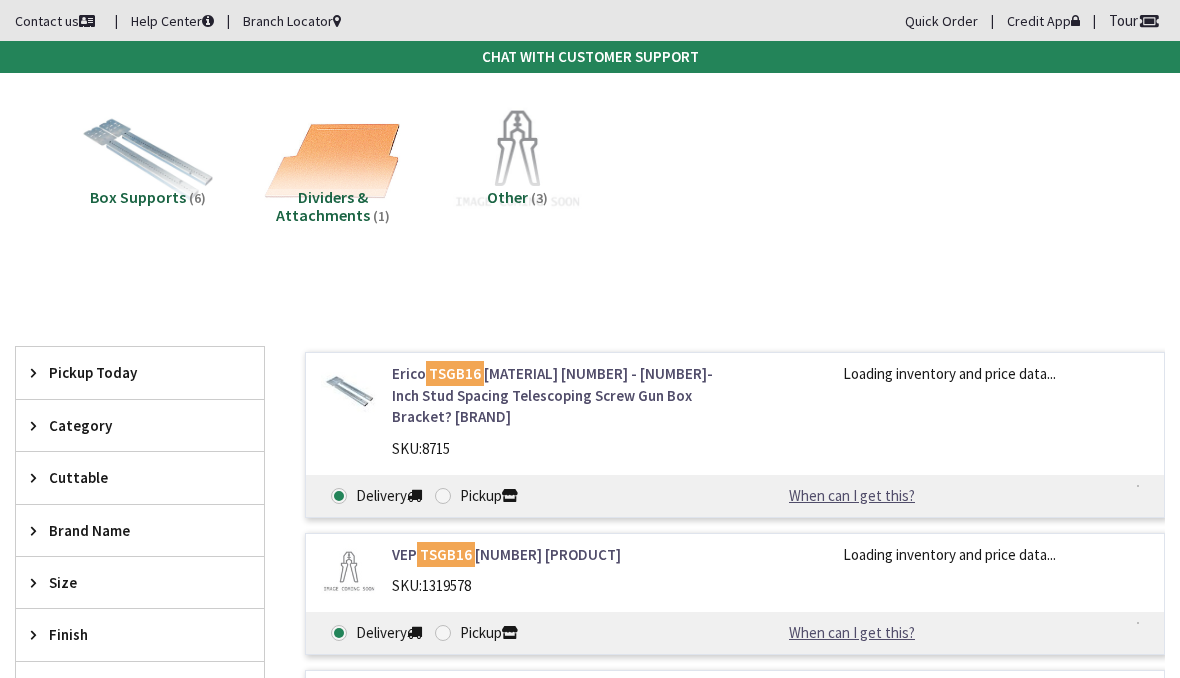 click at bounding box center [148, 161] 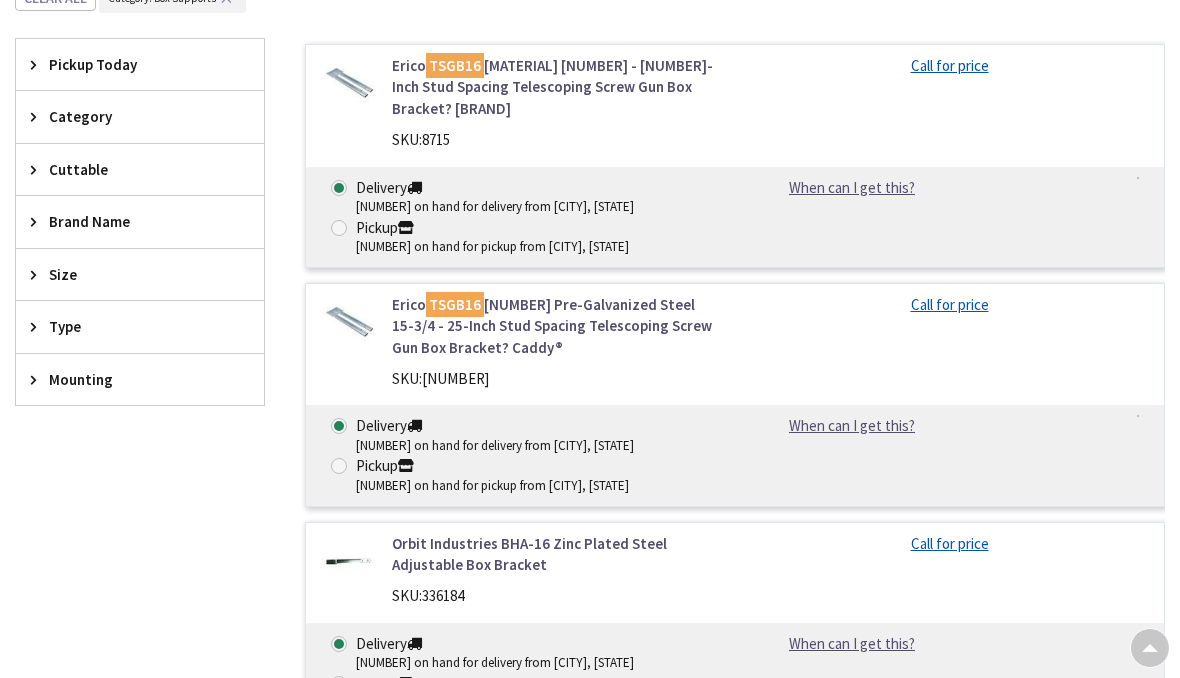 scroll, scrollTop: 322, scrollLeft: 0, axis: vertical 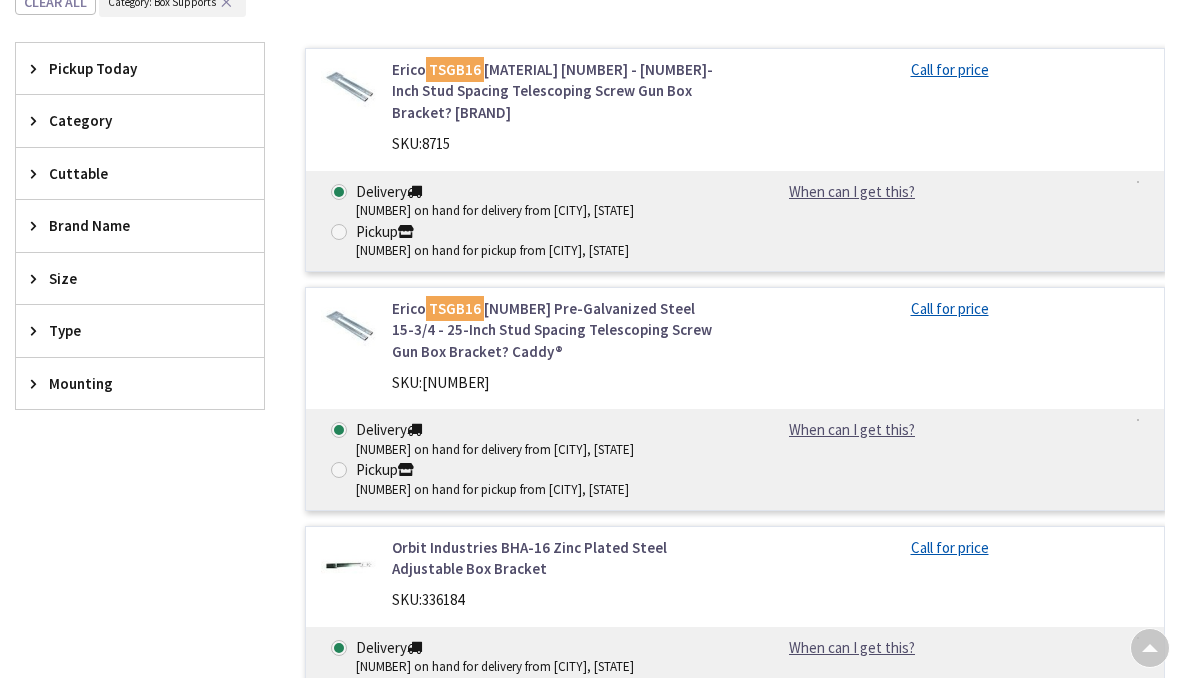 click on "Category" at bounding box center [140, 68] 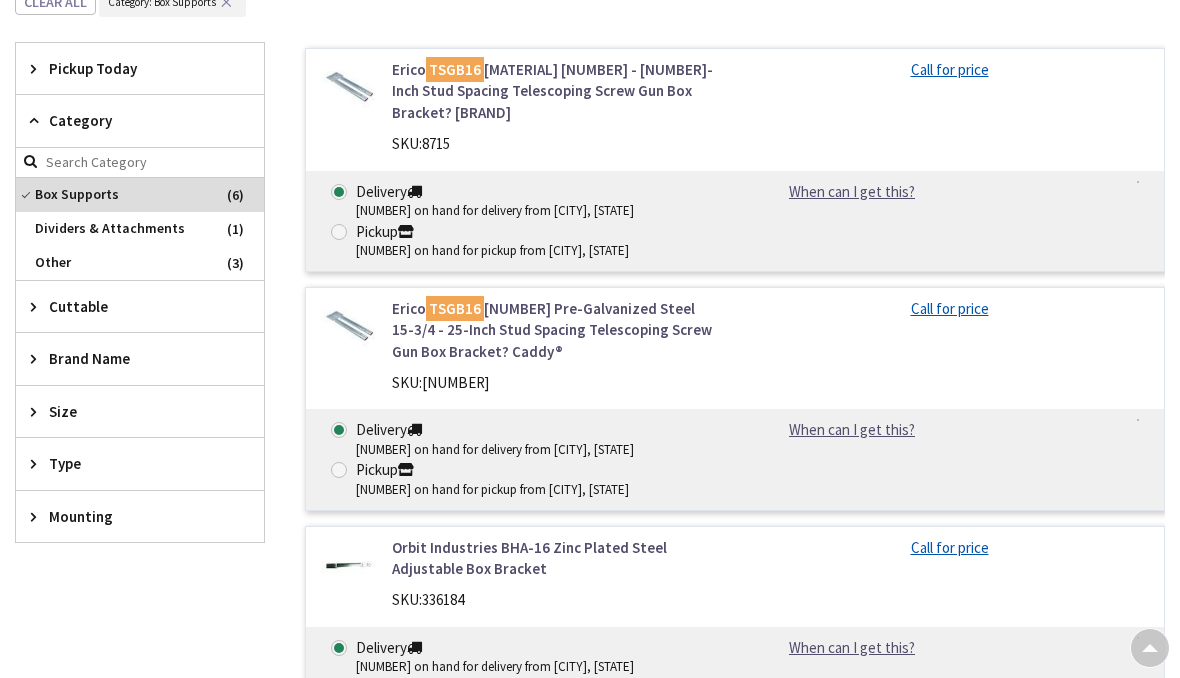 click on "Mounting" at bounding box center [140, 68] 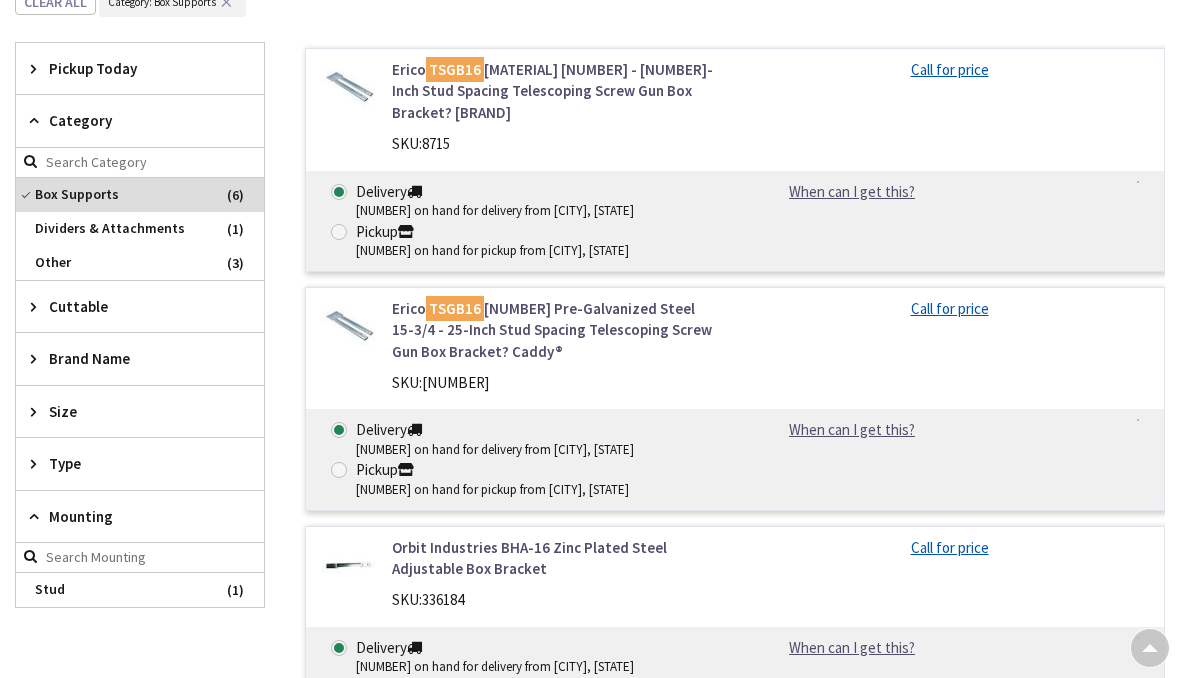 click on "Type" at bounding box center (140, 68) 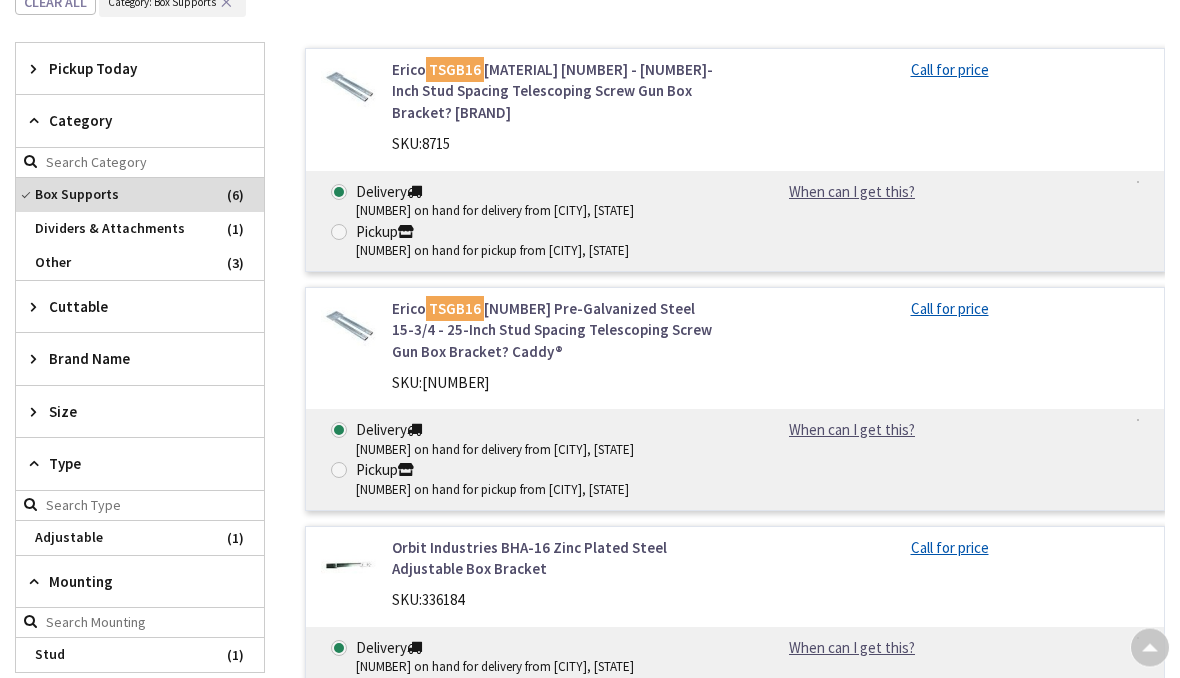 scroll, scrollTop: 295, scrollLeft: 0, axis: vertical 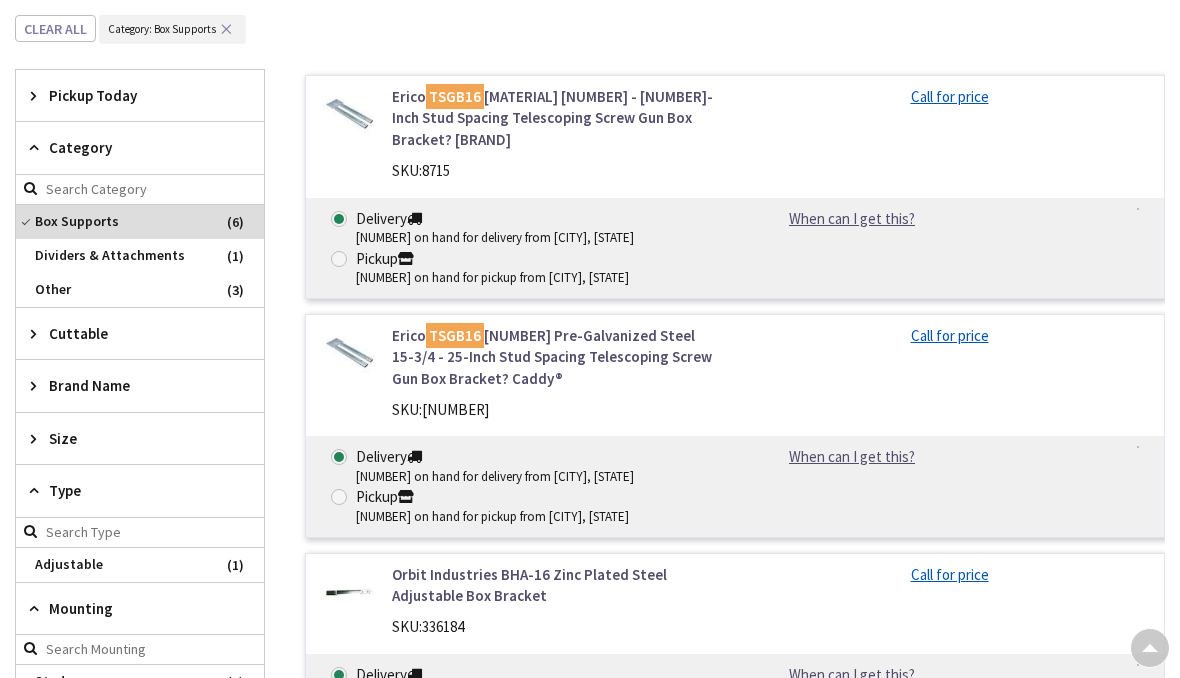 click on "Category" at bounding box center (130, 147) 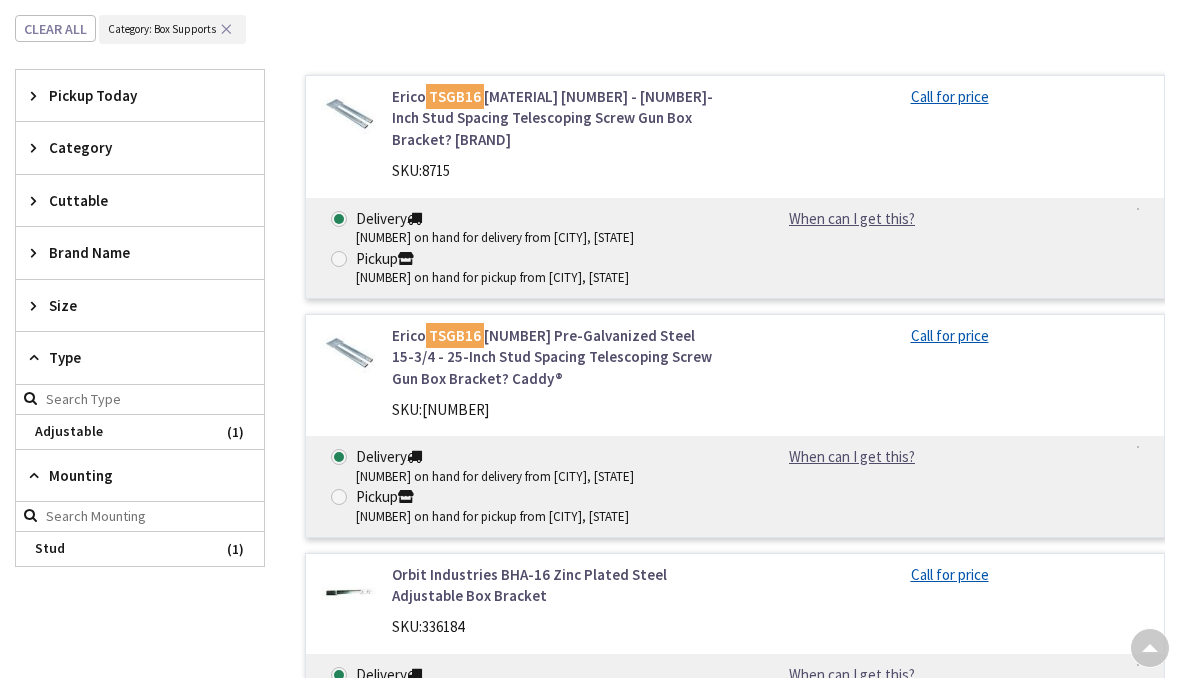 scroll, scrollTop: 0, scrollLeft: 0, axis: both 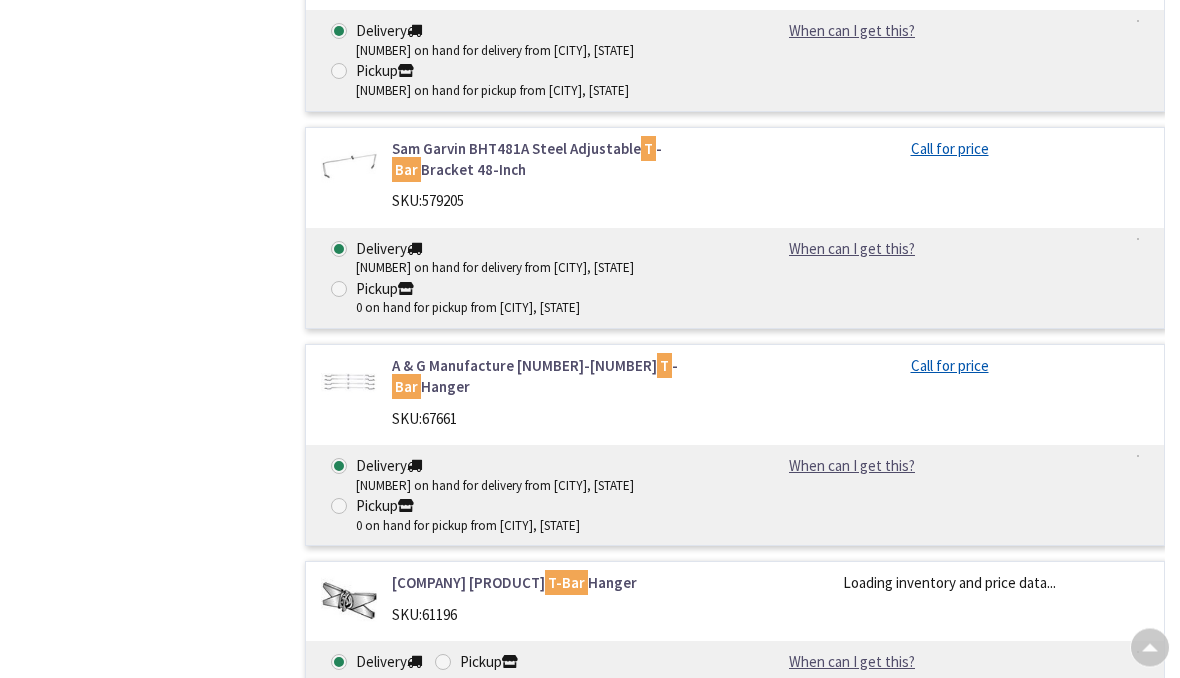 click on "A & G Manufacture 1-75  T - Bar  Hanger
SKU:  67661
Call for price
Delivery
0 on hand for delivery from Brea, CA
Pickup  Deliver" at bounding box center (735, 446) 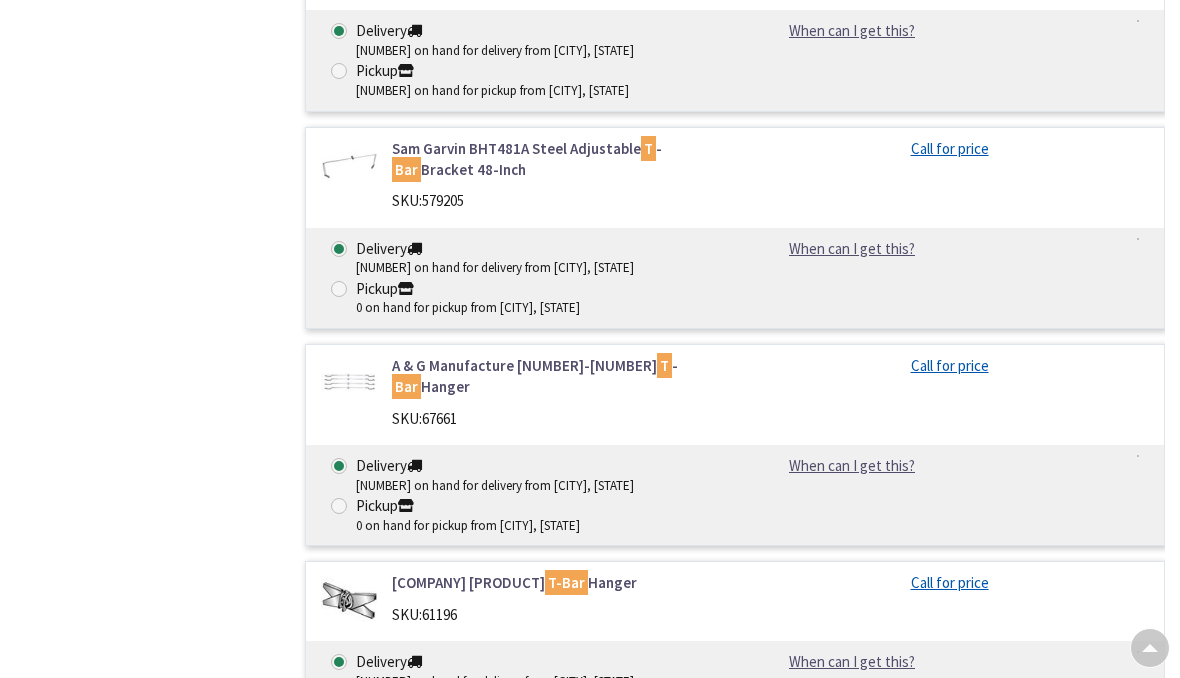 click on "A & G Manufacture 1-75  T - Bar  Hanger" at bounding box center [556, 376] 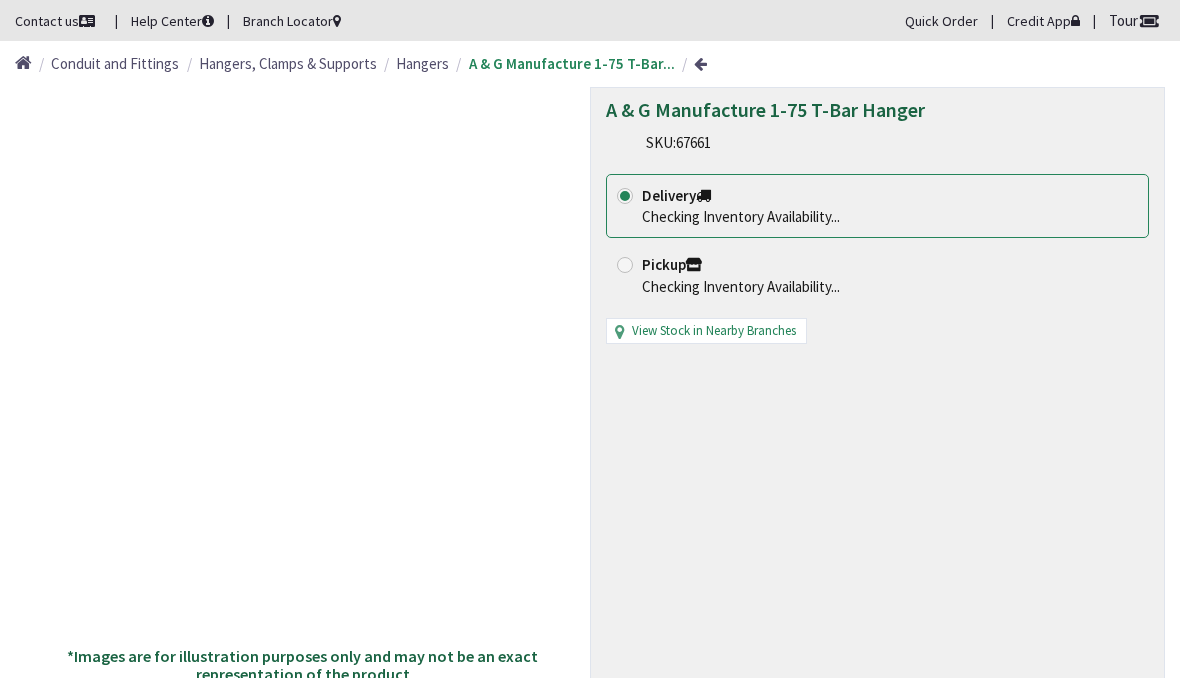 scroll, scrollTop: 0, scrollLeft: 0, axis: both 